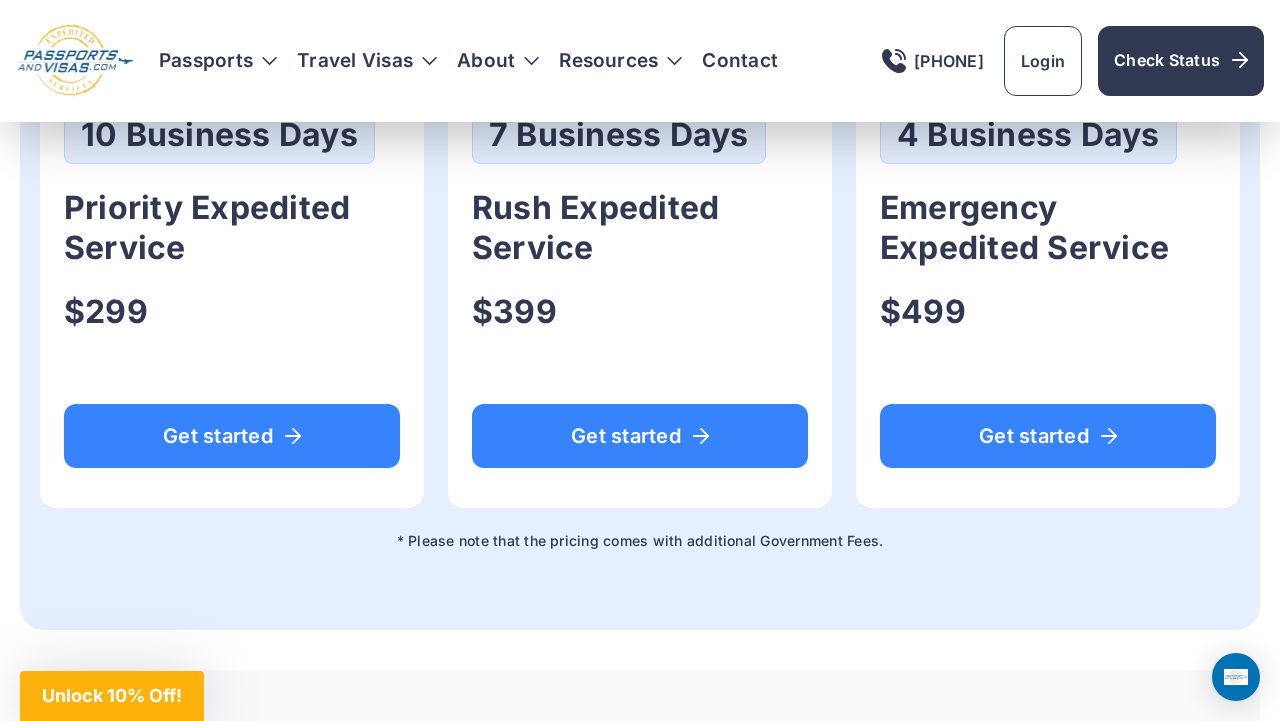 scroll, scrollTop: 1494, scrollLeft: 0, axis: vertical 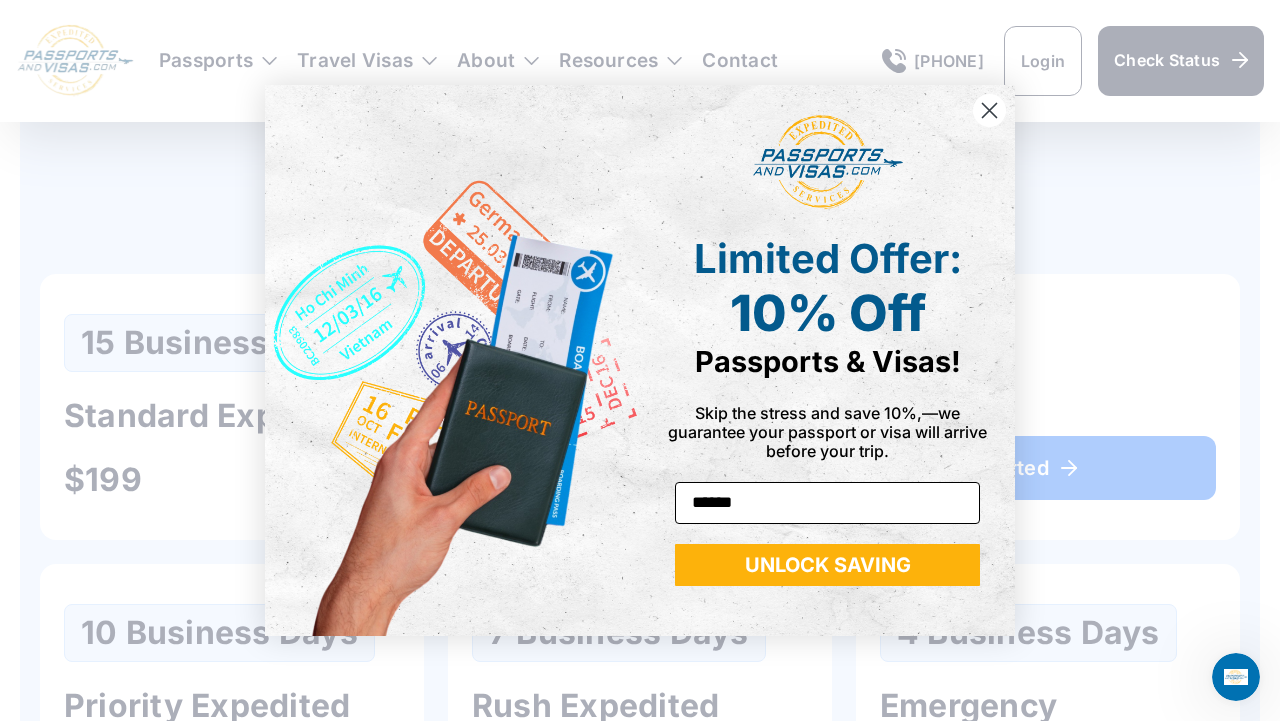 type on "**********" 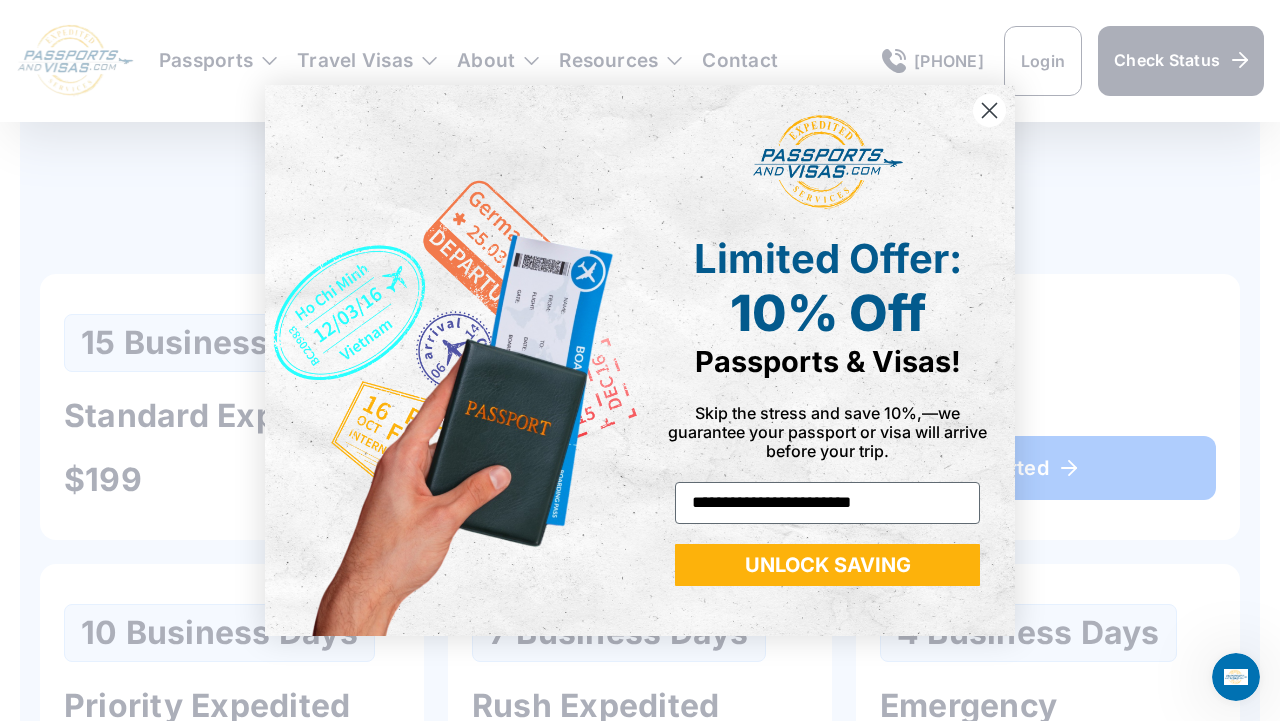 click on "UNLOCK SAVING" at bounding box center [827, 565] 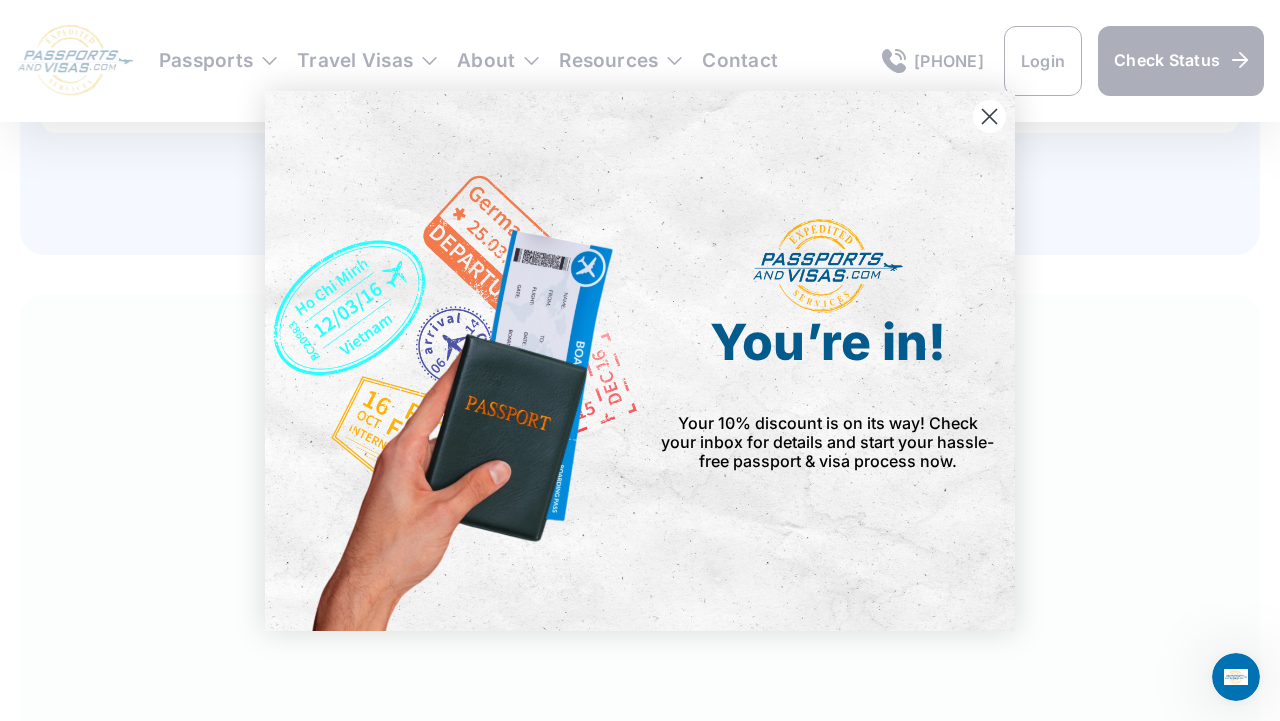 scroll, scrollTop: 1870, scrollLeft: 0, axis: vertical 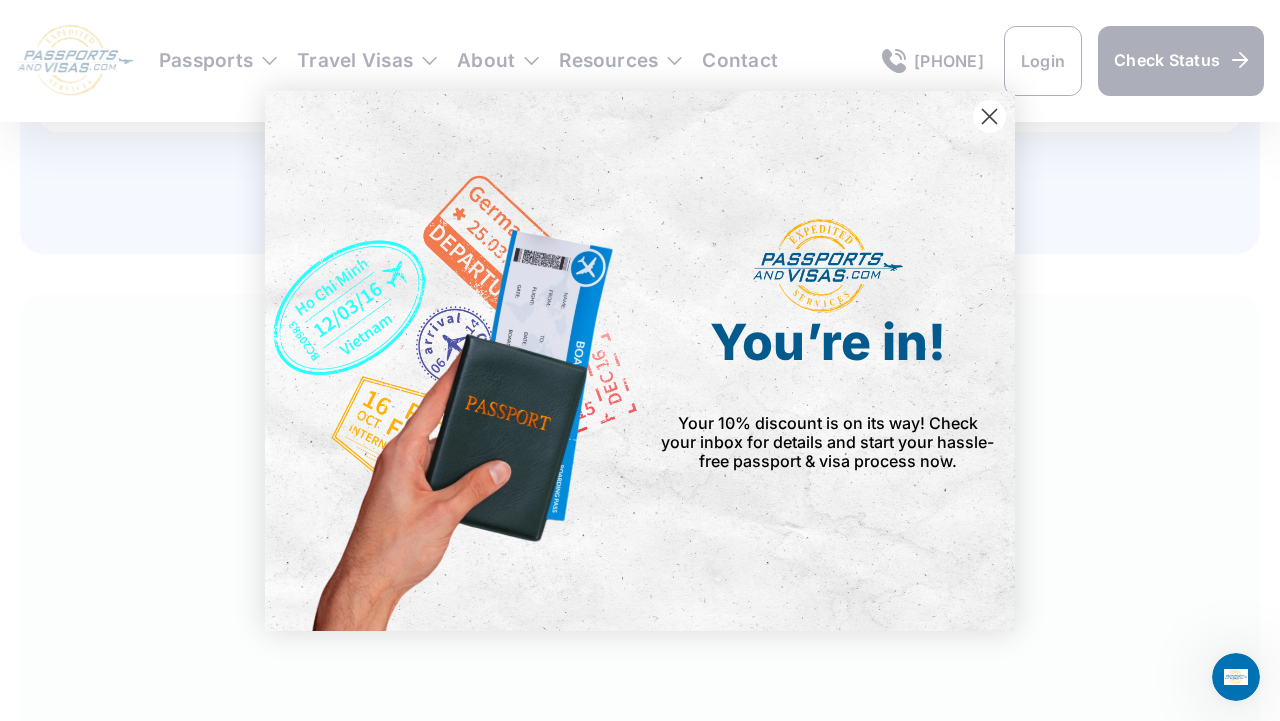 click at bounding box center [989, 115] 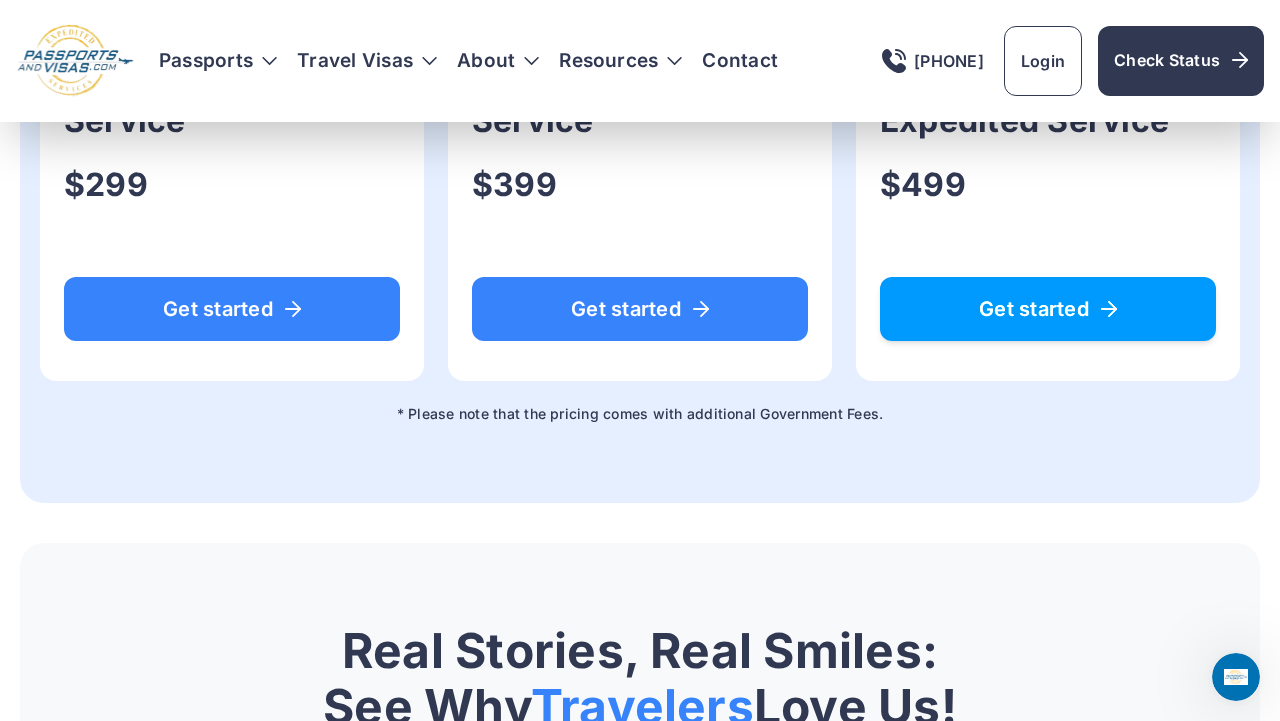 scroll, scrollTop: 1622, scrollLeft: 0, axis: vertical 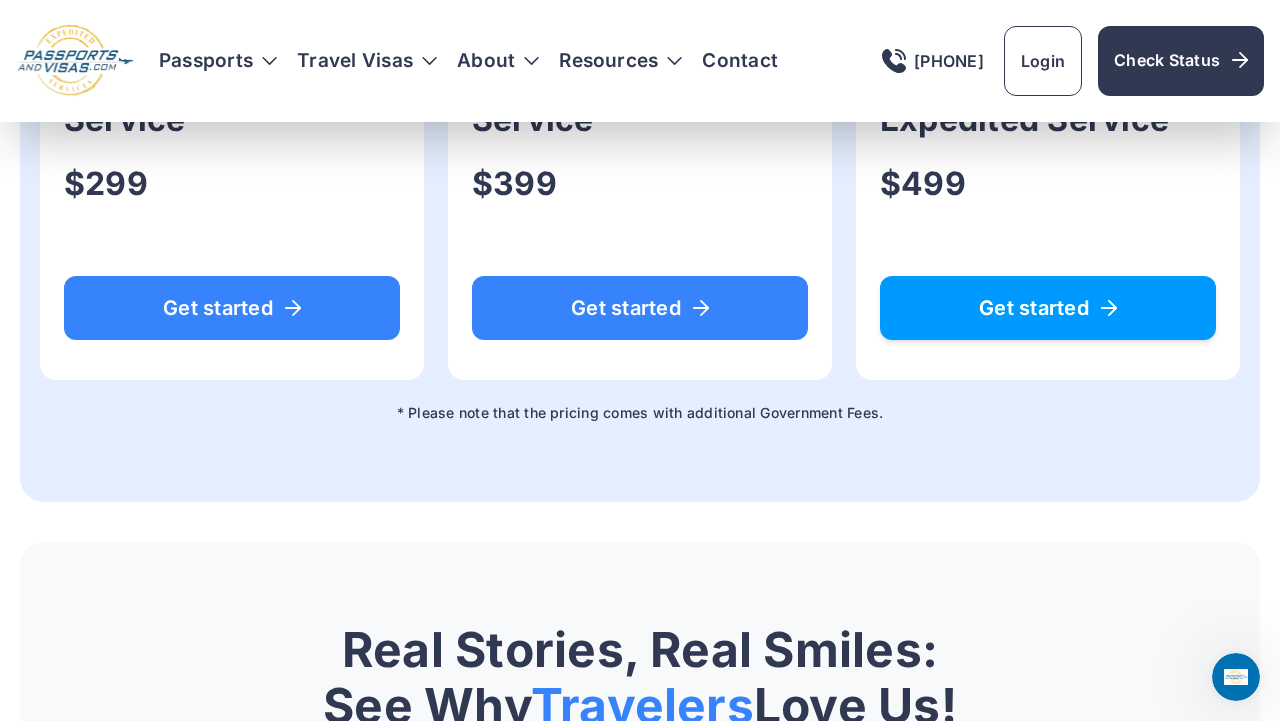 click on "Get started" at bounding box center (1048, 308) 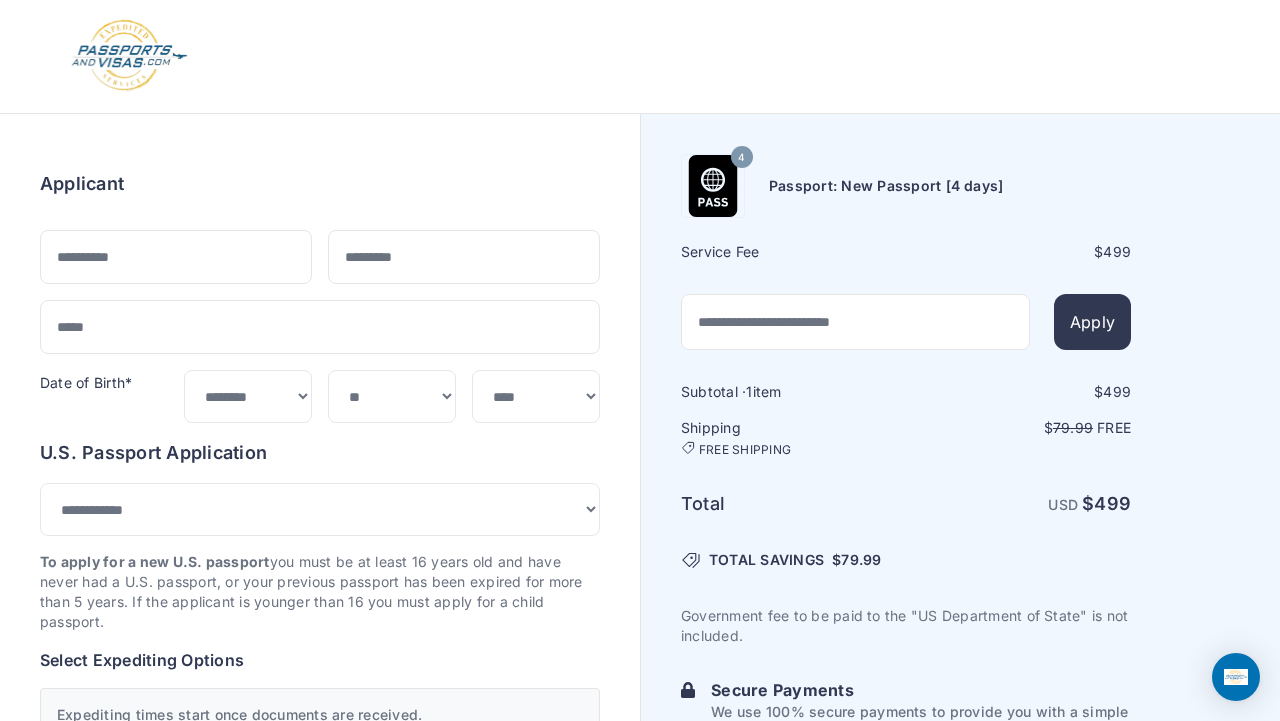 scroll, scrollTop: 0, scrollLeft: 0, axis: both 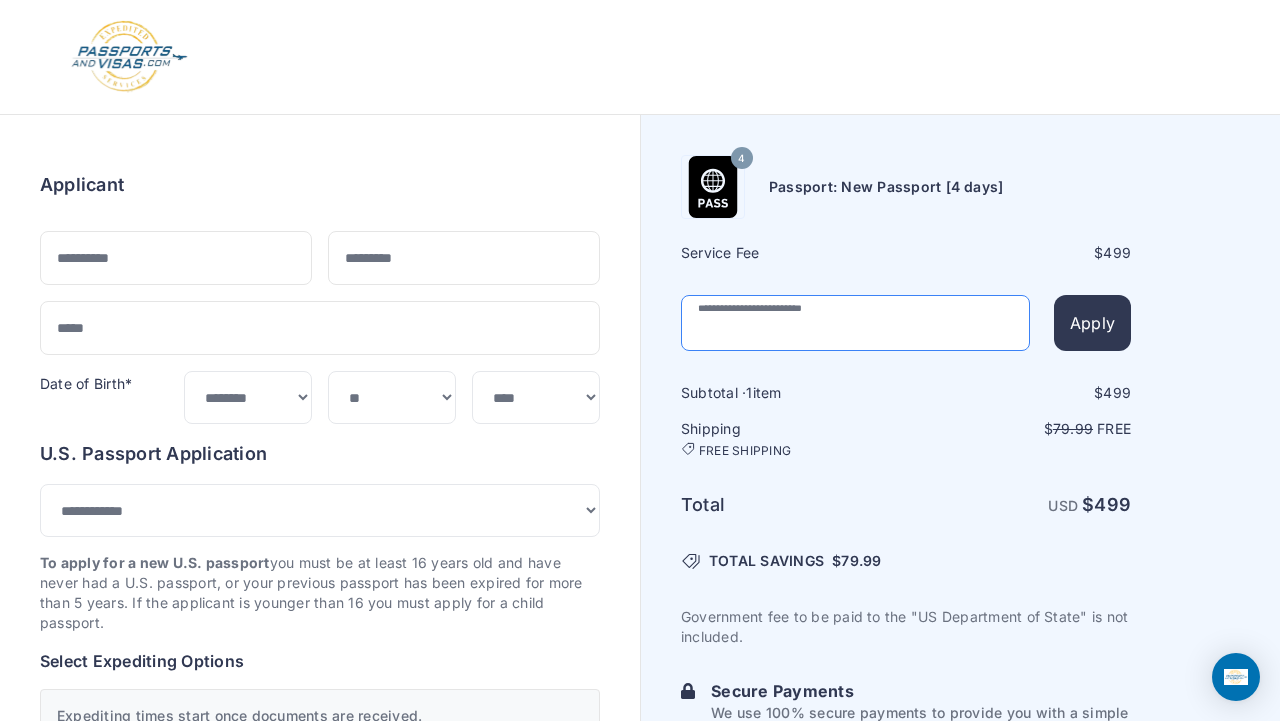 click at bounding box center [855, 323] 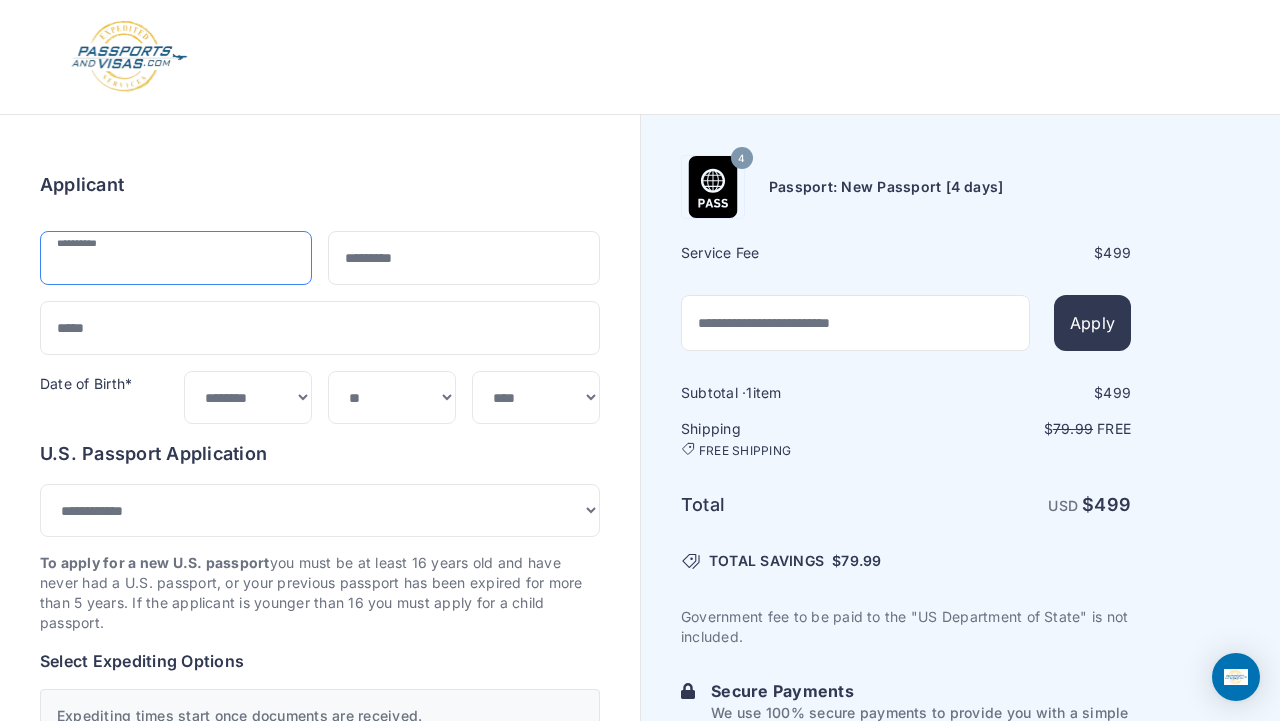 click at bounding box center (176, 258) 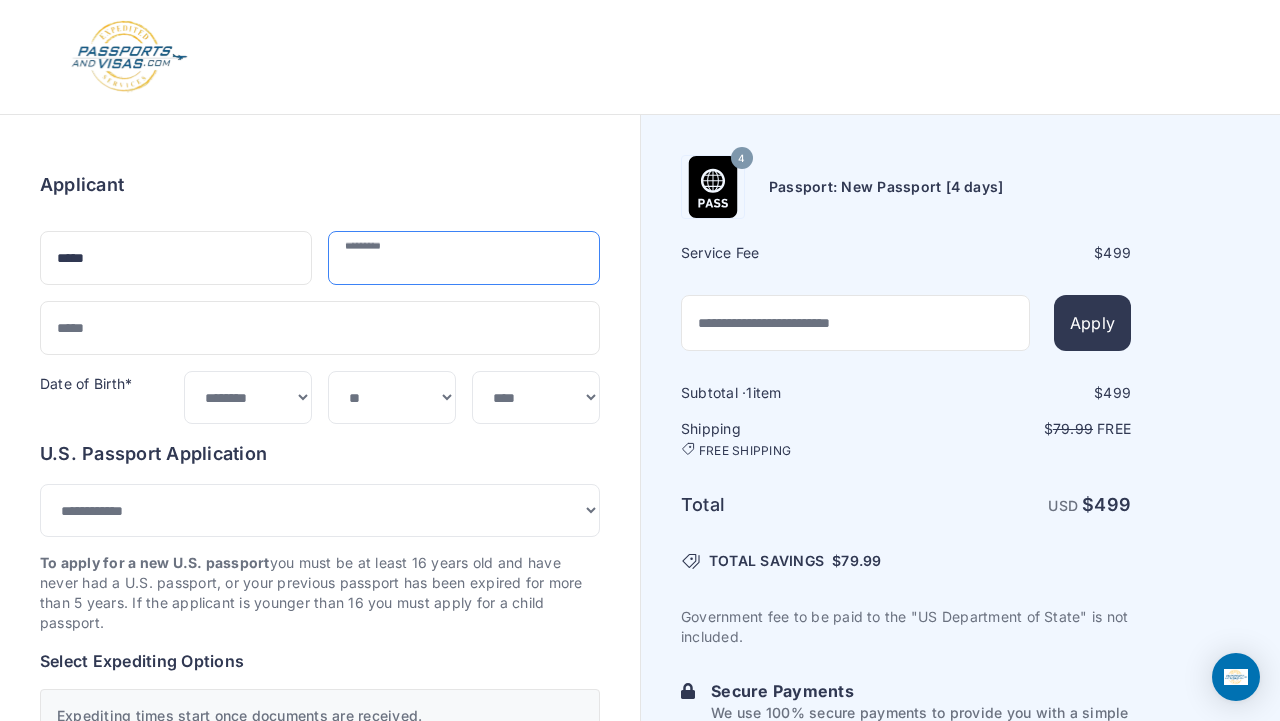 type on "********" 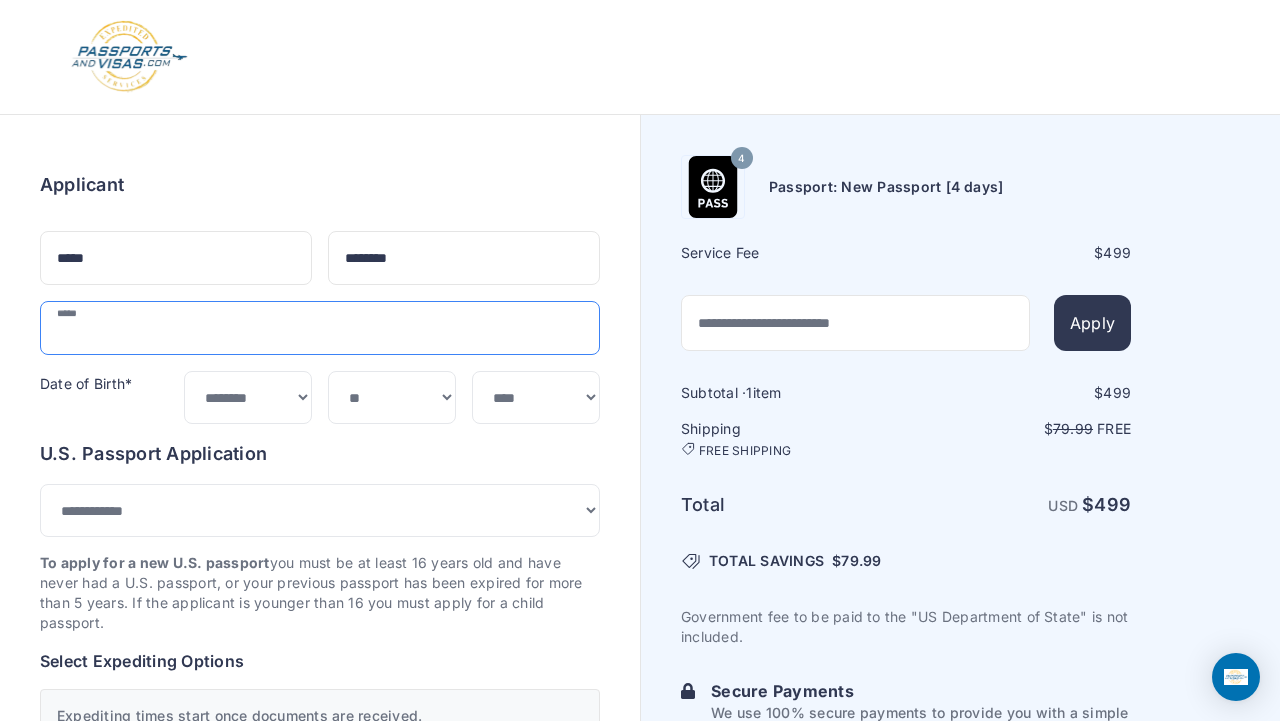 type on "**********" 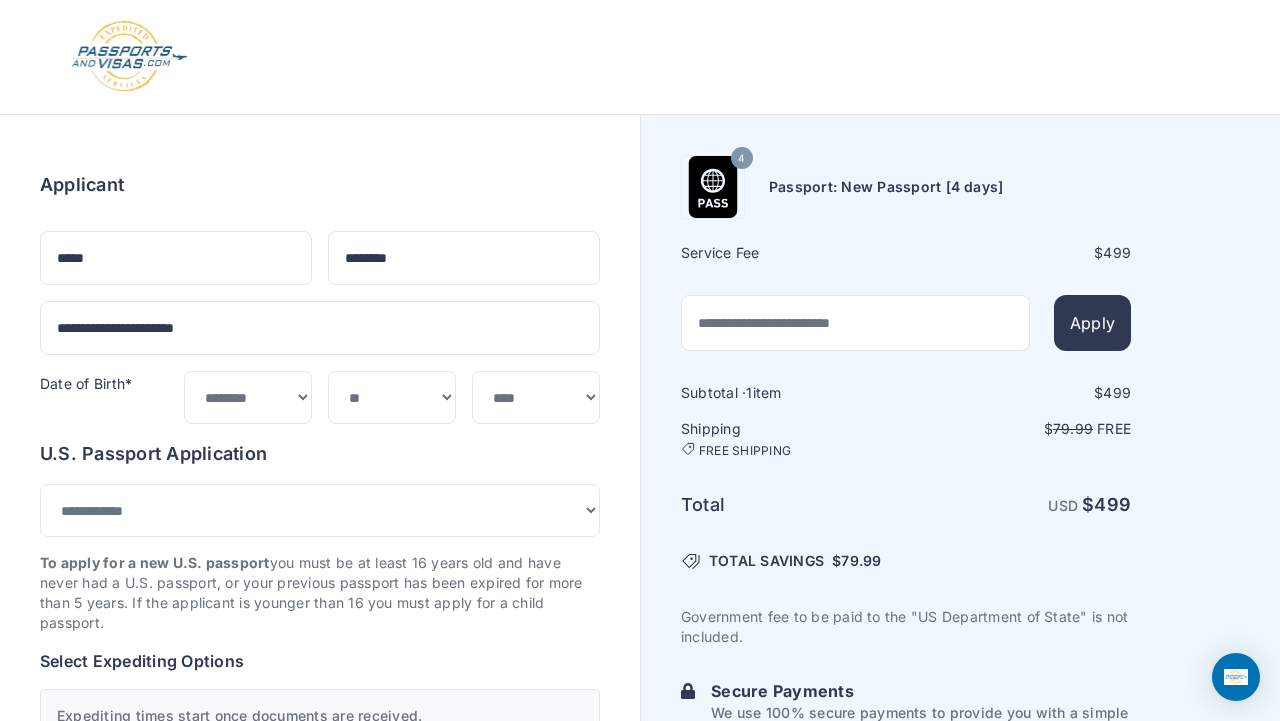 type on "**********" 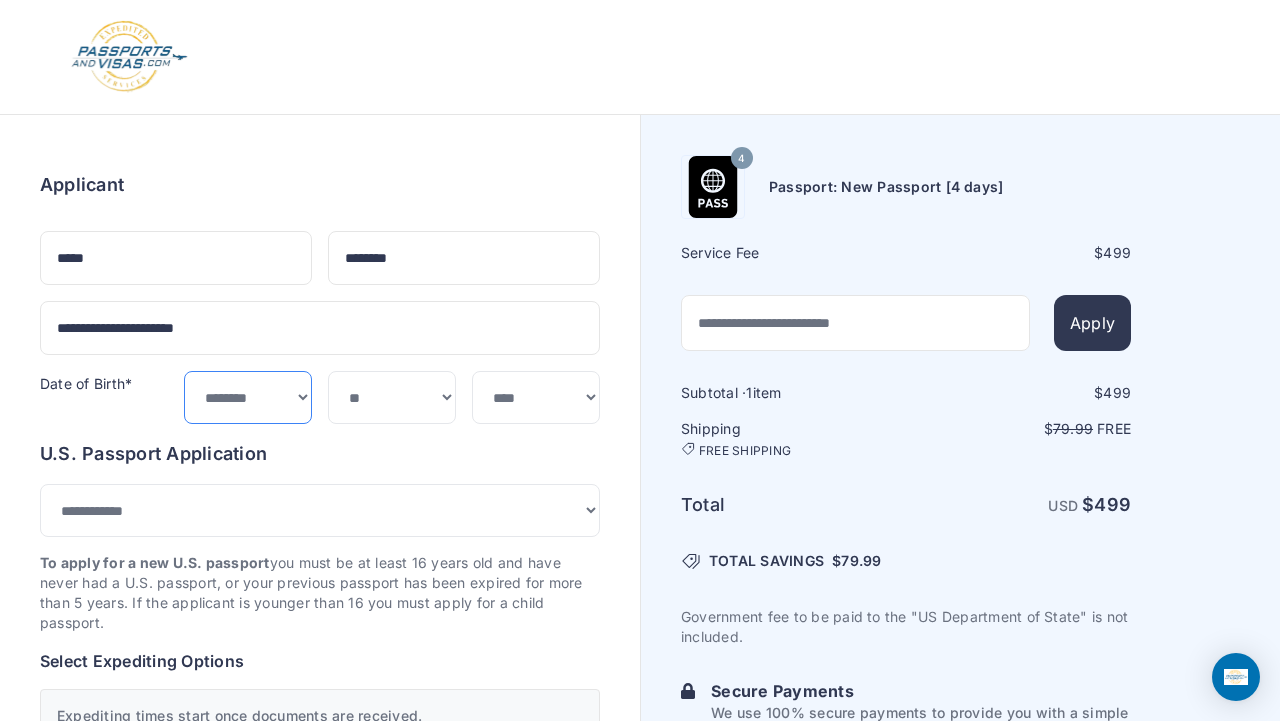 click on "*****
*******
********
*****
*****
***
****
****
******
*********
*******
********
********" at bounding box center [248, 397] 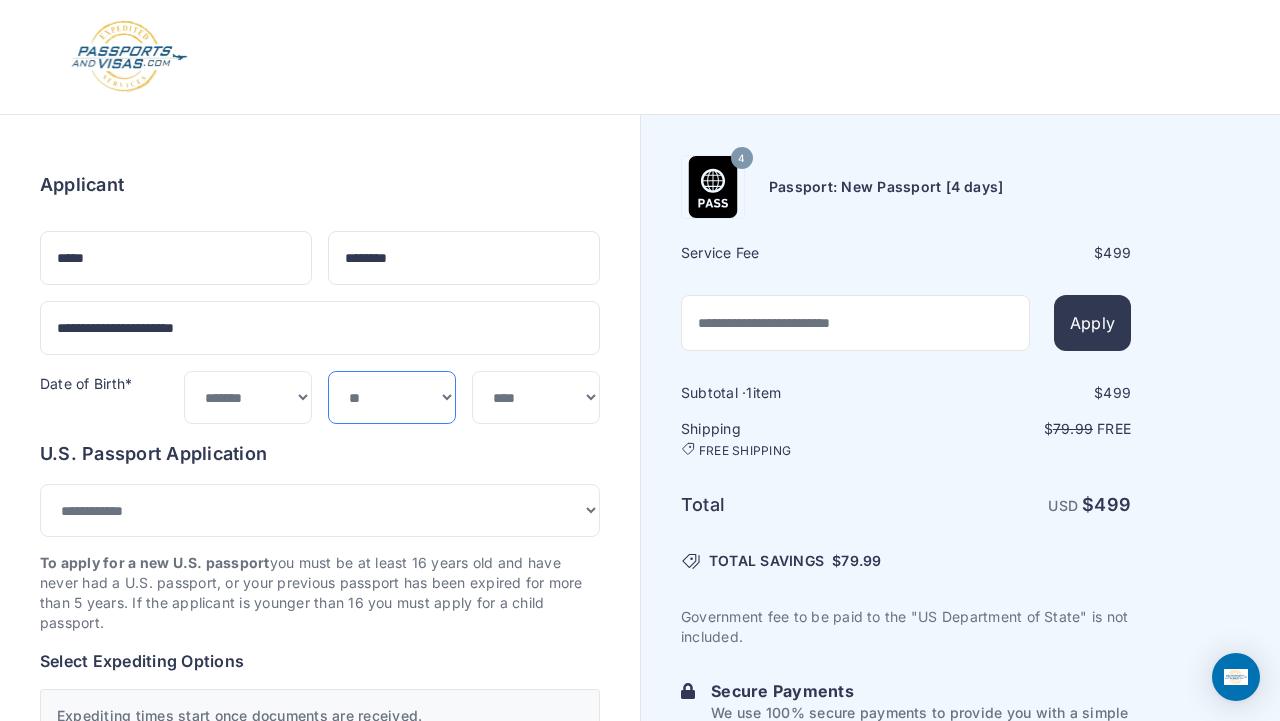 click on "***
*
*
*
*
*
*
*
*
*
**
**
**
**
** ** ** ** ** **" at bounding box center [392, 397] 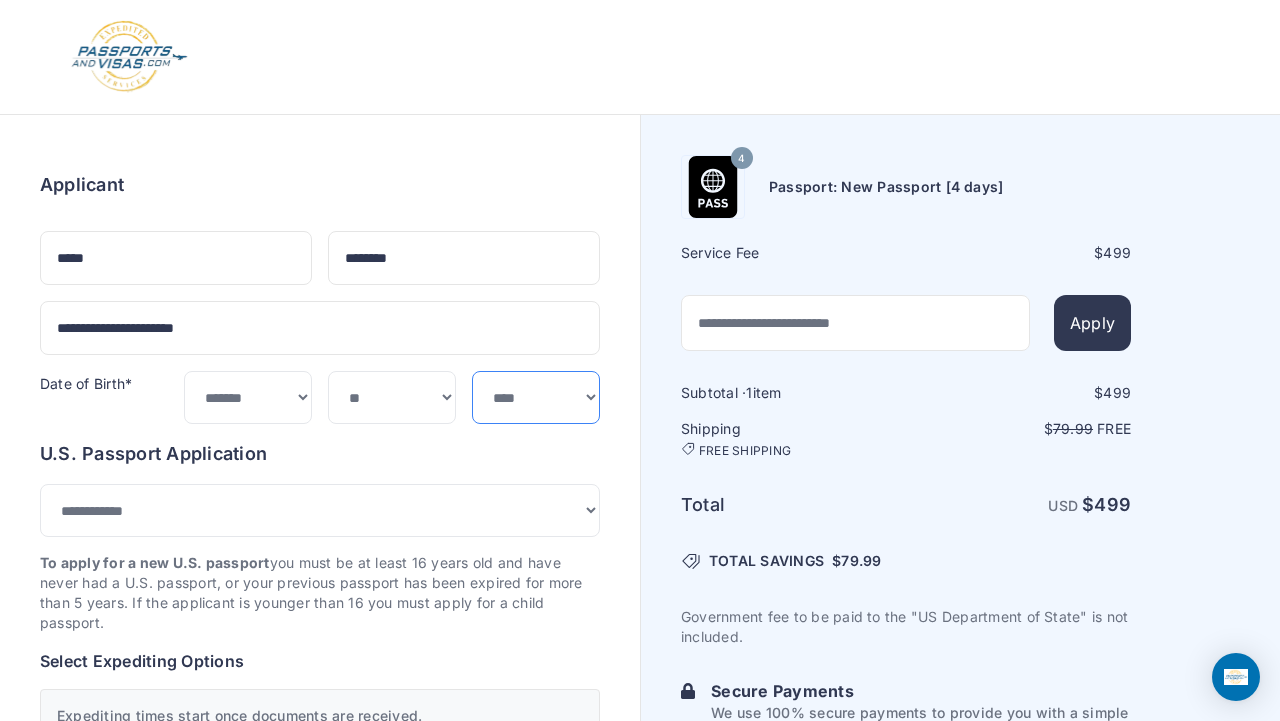 click on "****
****
****
****
****
****
****
****
****
****
****
****
****
**** **** **** **** **** **** **** **** **** **** ****" at bounding box center [536, 397] 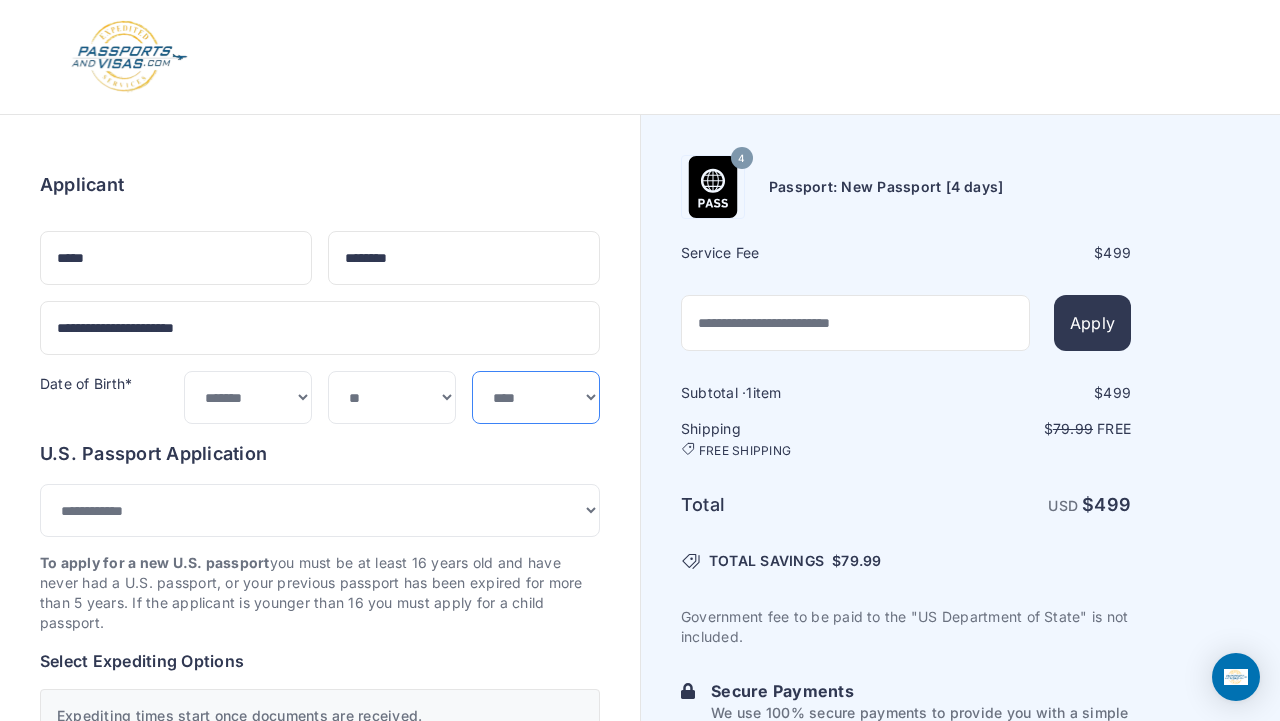 select on "****" 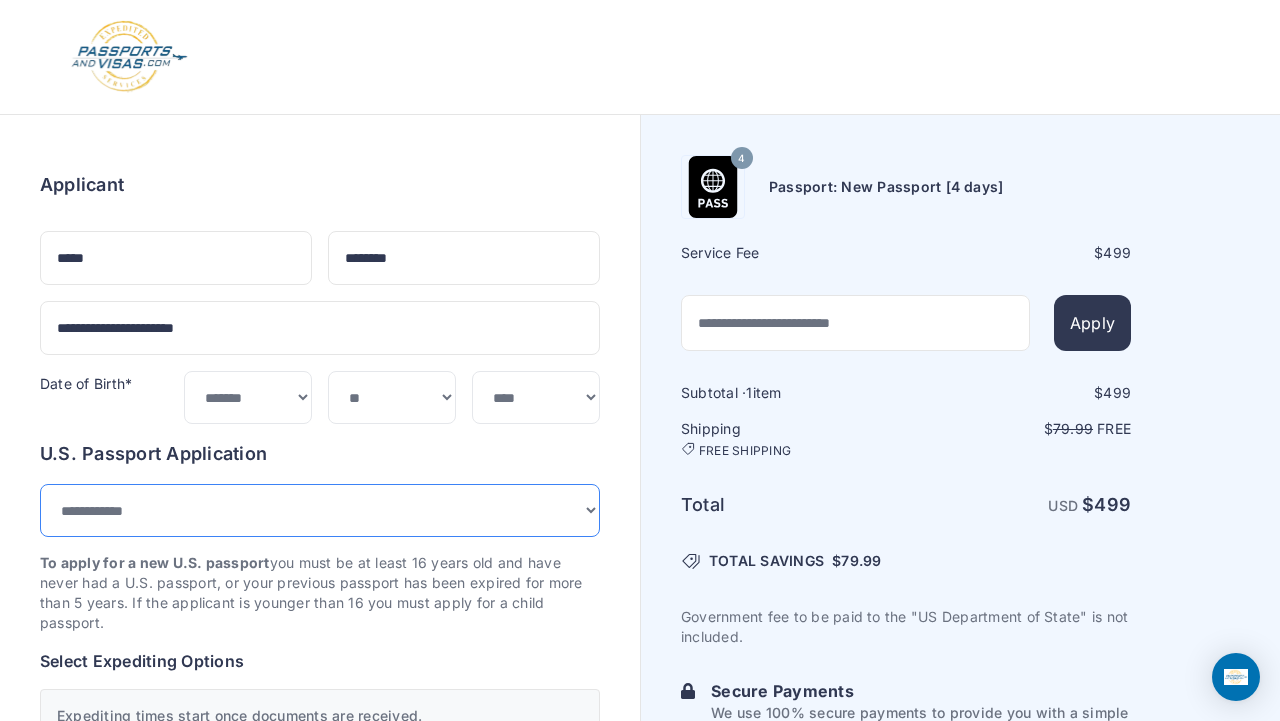 click on "**********" at bounding box center (320, 510) 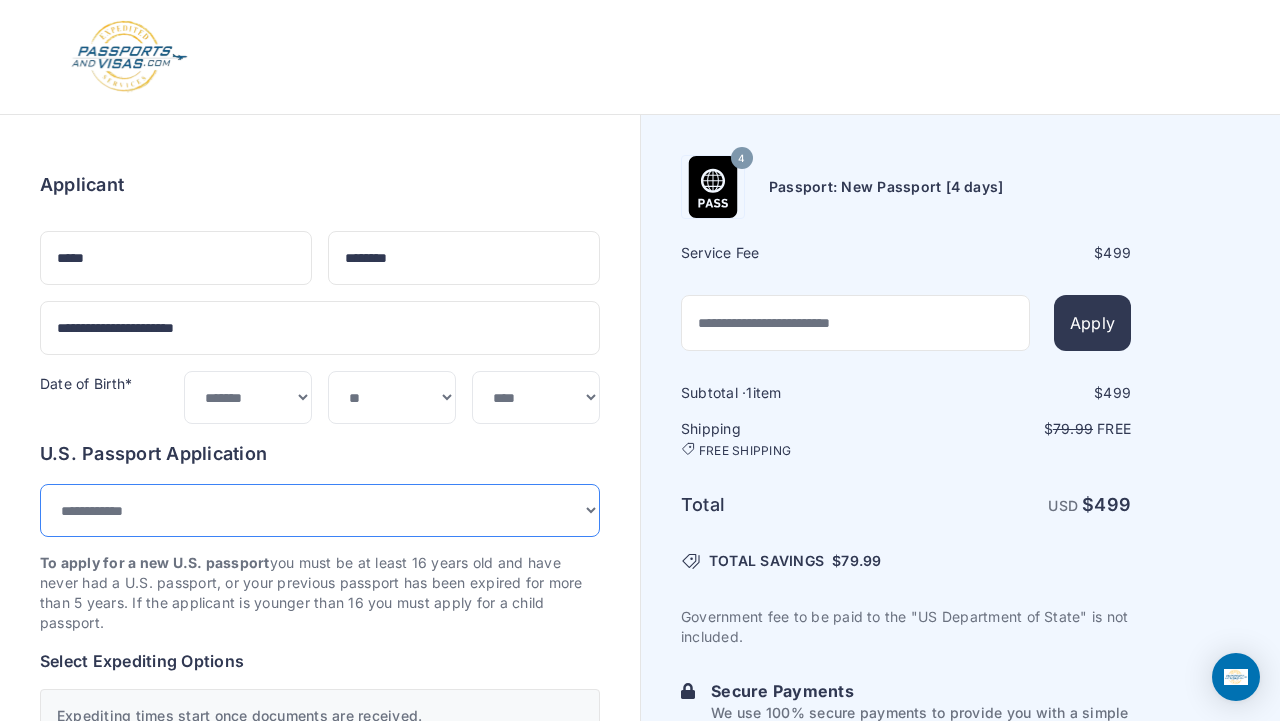 select on "*******" 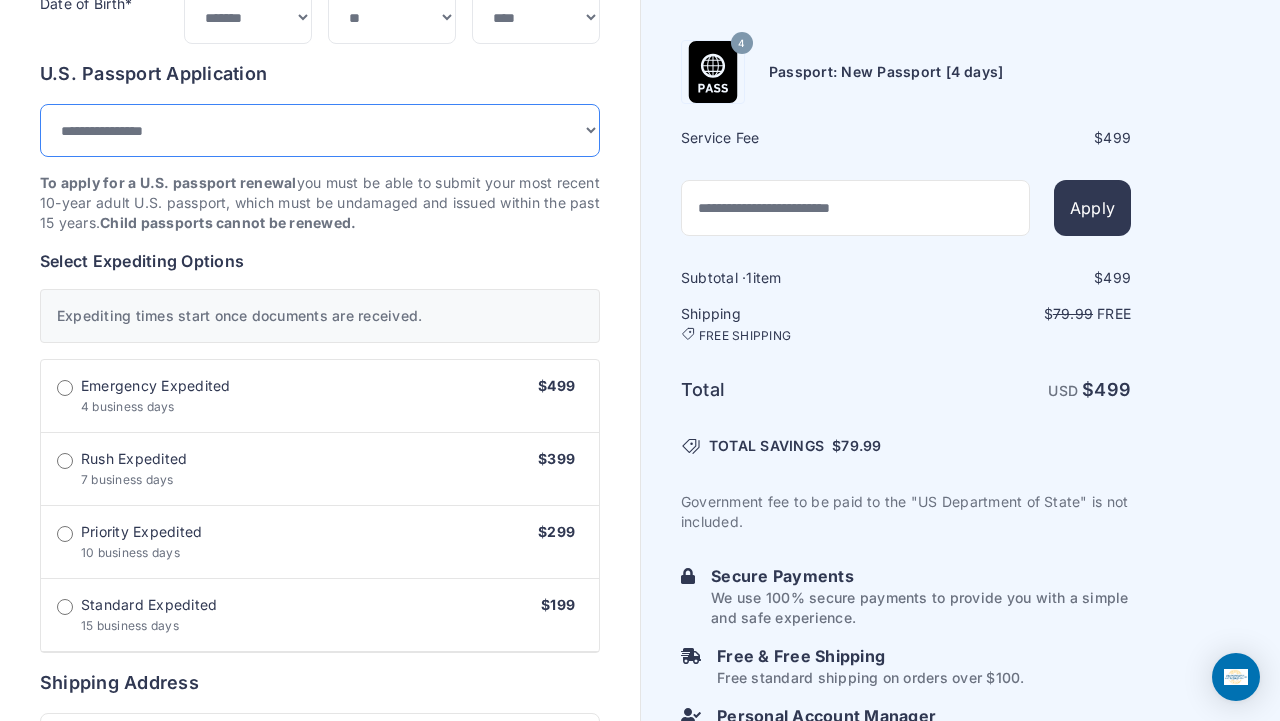 scroll, scrollTop: 382, scrollLeft: 0, axis: vertical 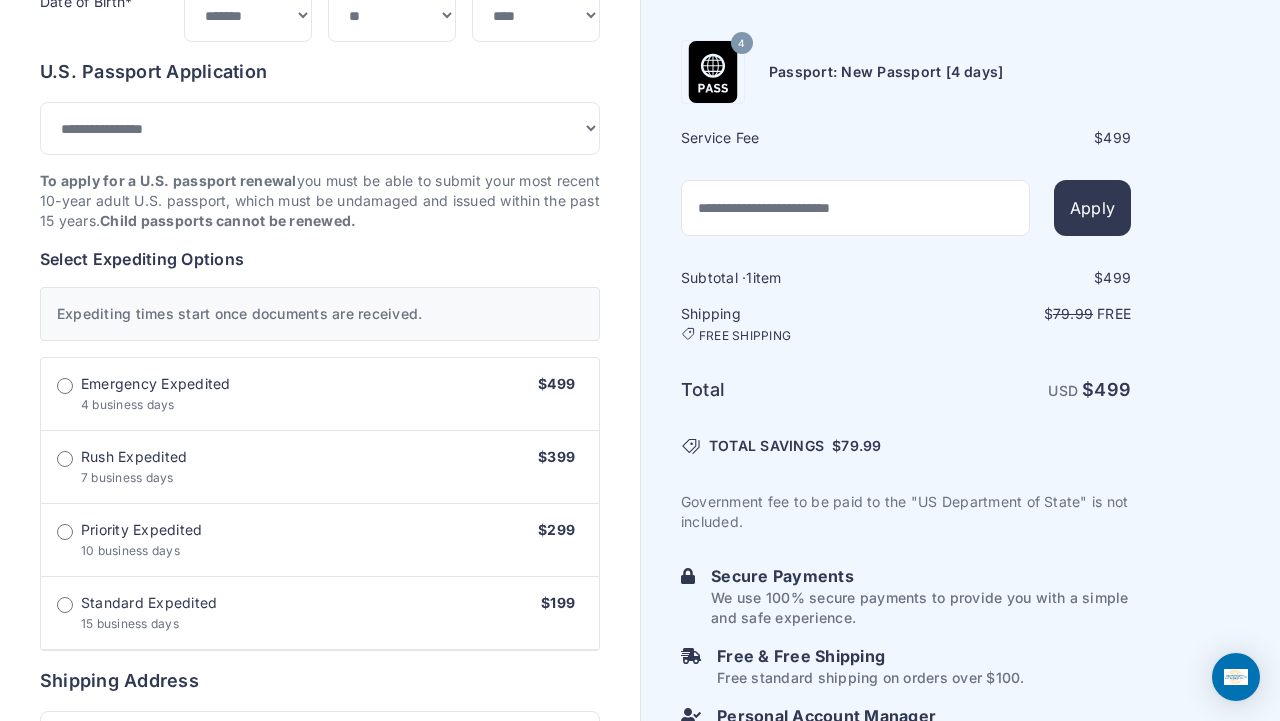 click on "Emergency Expedited" at bounding box center (156, 384) 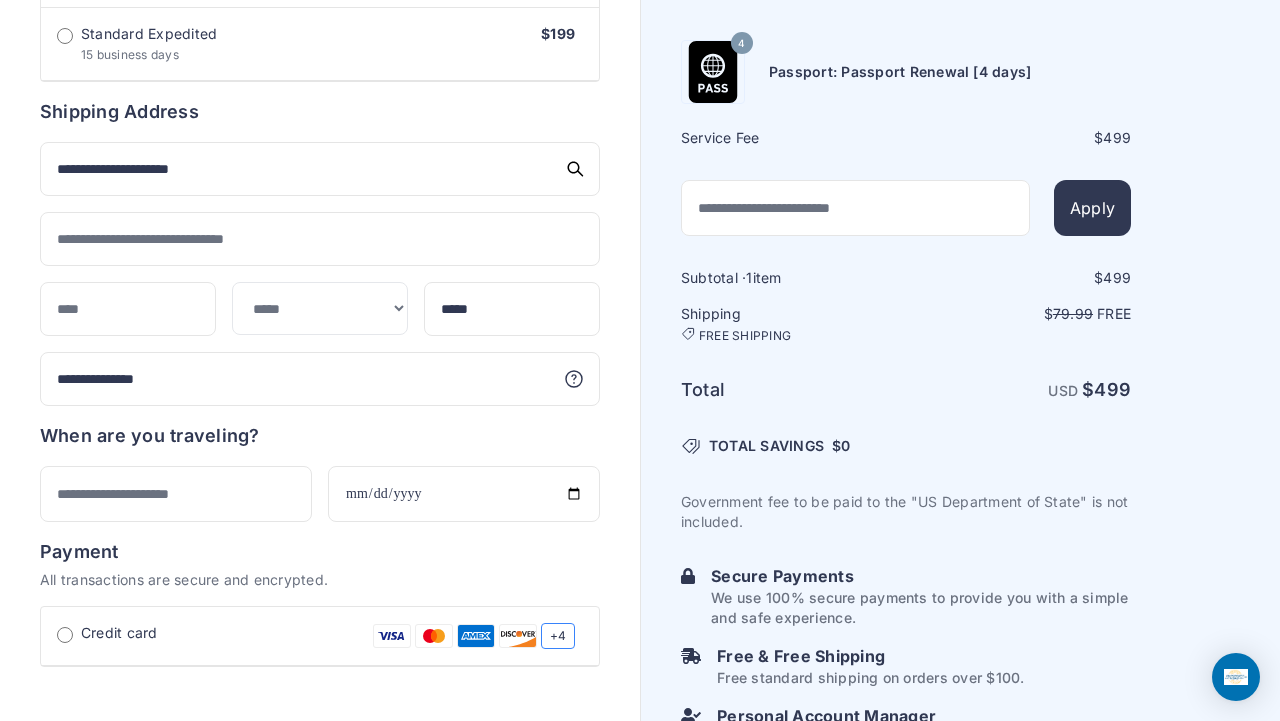 scroll, scrollTop: 952, scrollLeft: 0, axis: vertical 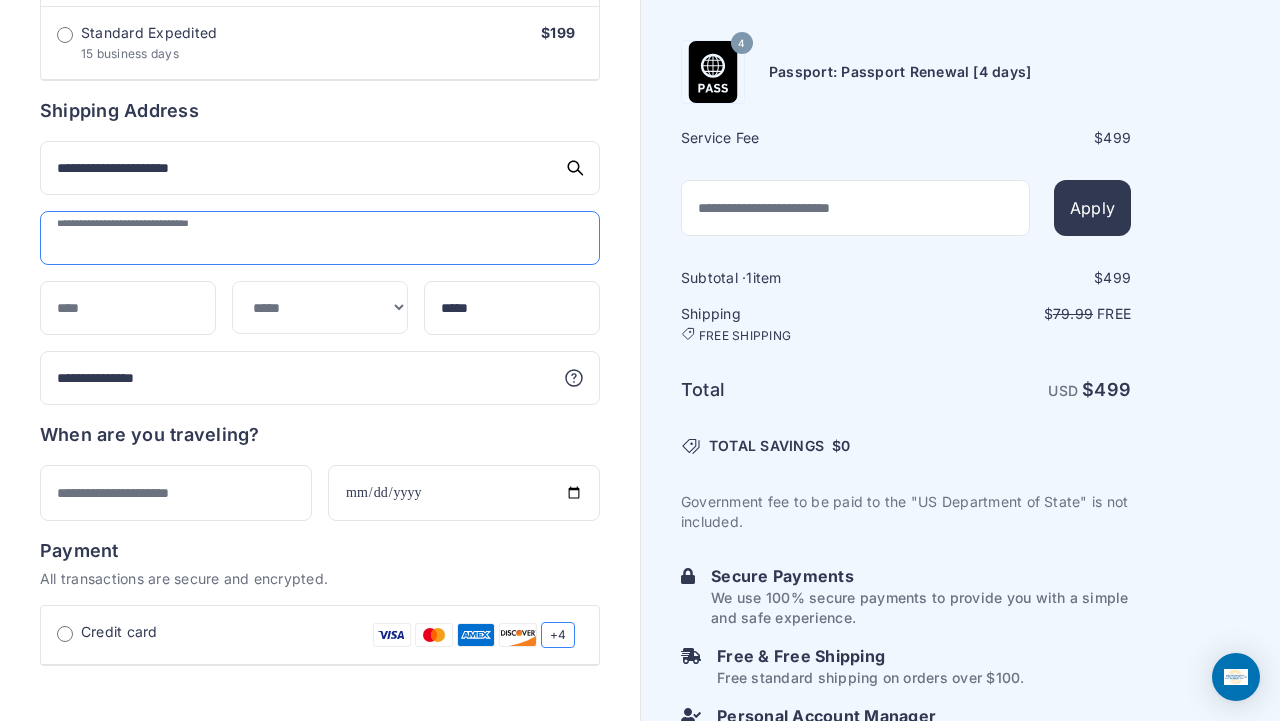 click at bounding box center [320, 238] 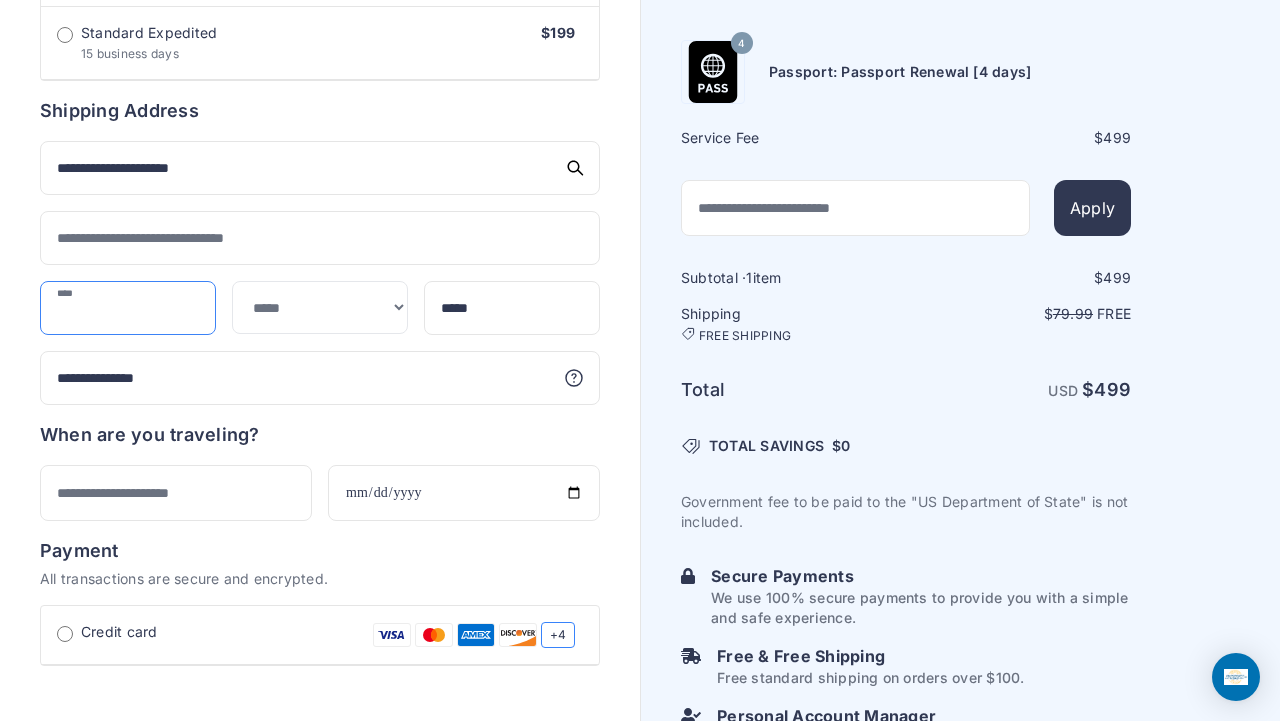 click at bounding box center [128, 308] 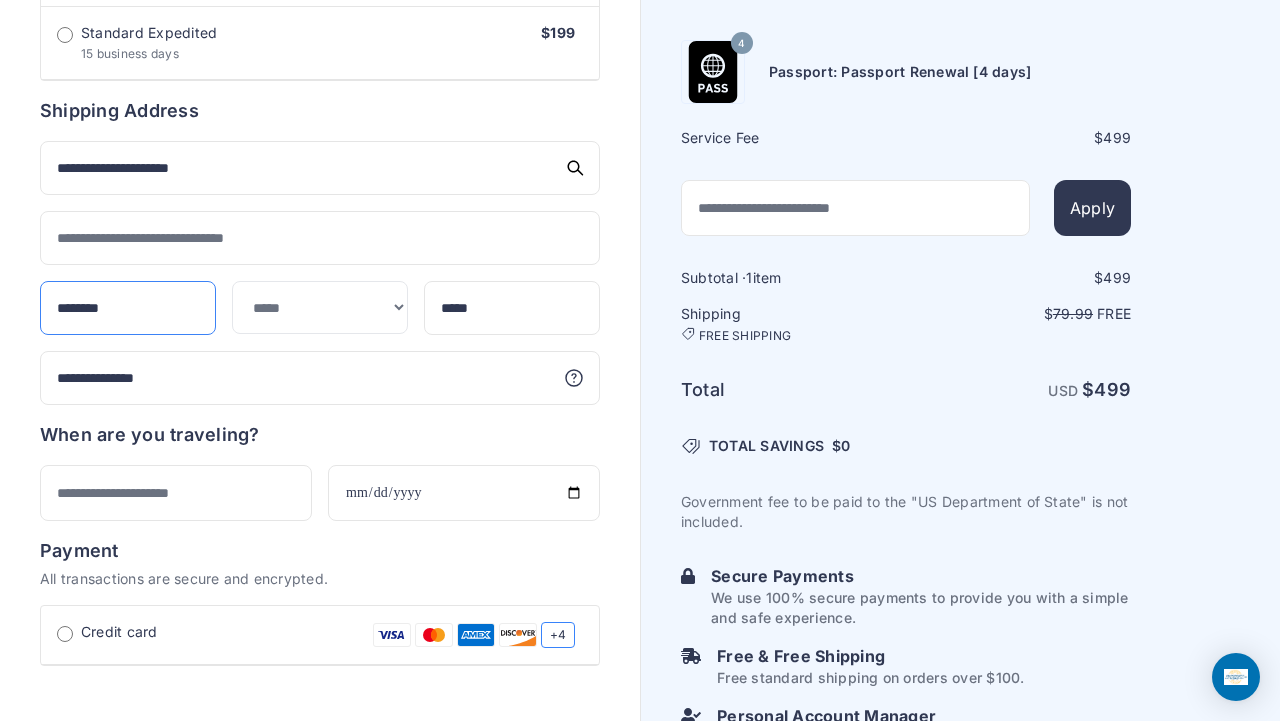 type on "********" 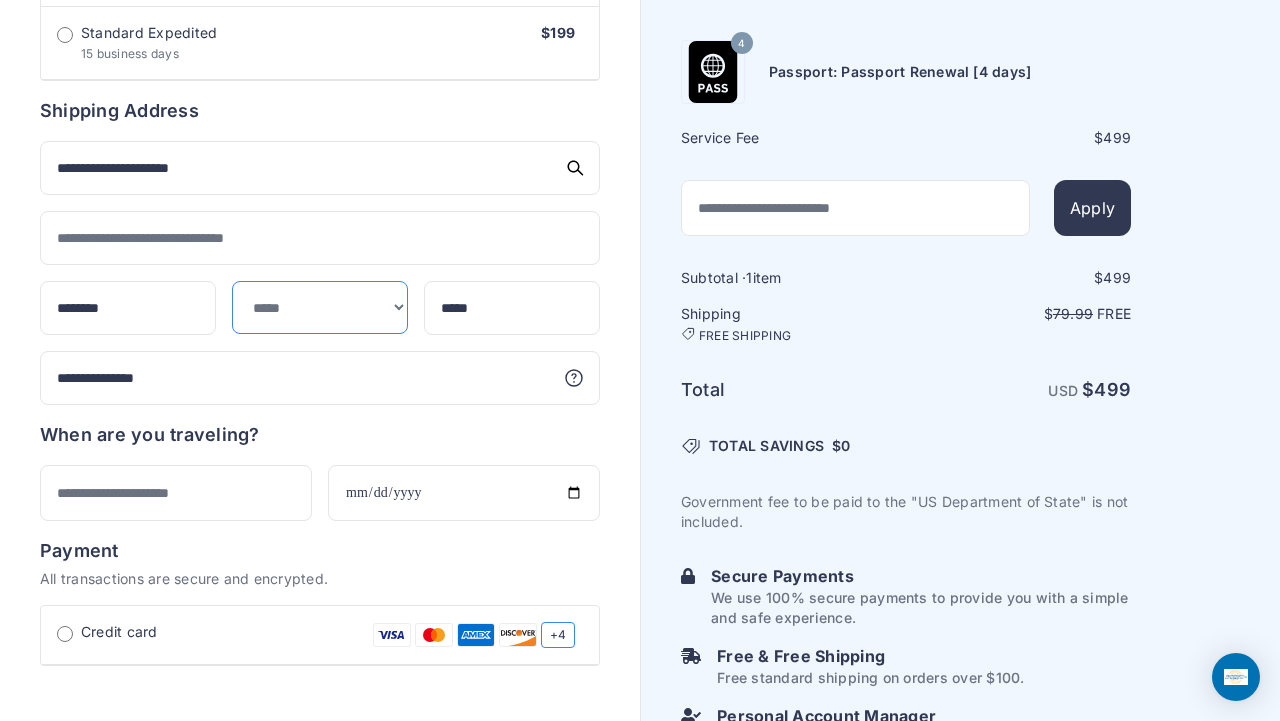 click on "**********" at bounding box center [320, 307] 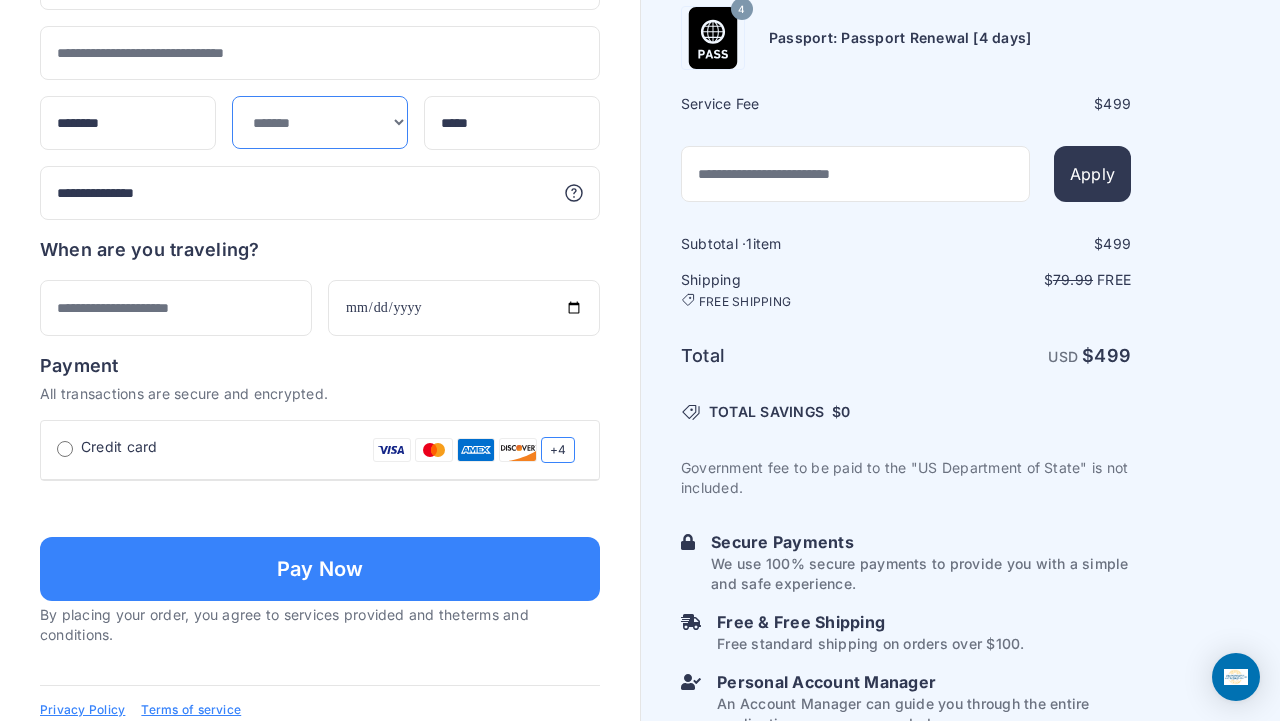 scroll, scrollTop: 1138, scrollLeft: 0, axis: vertical 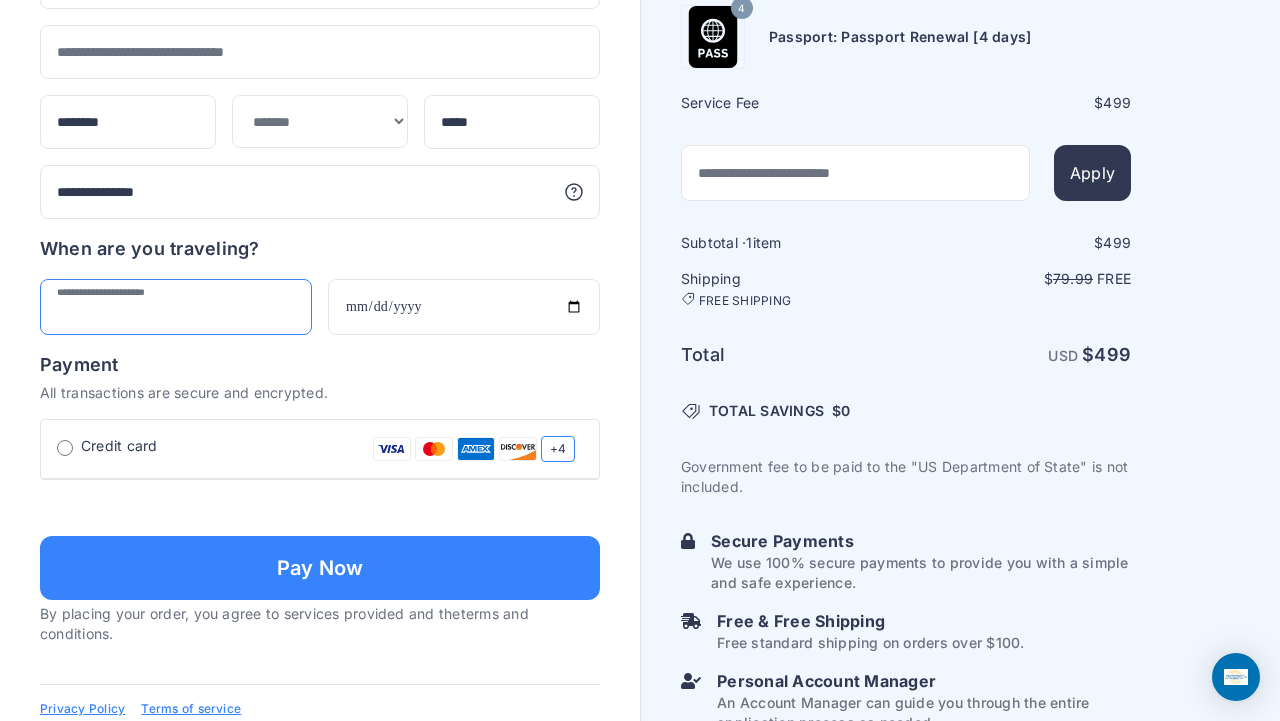 click at bounding box center [176, 307] 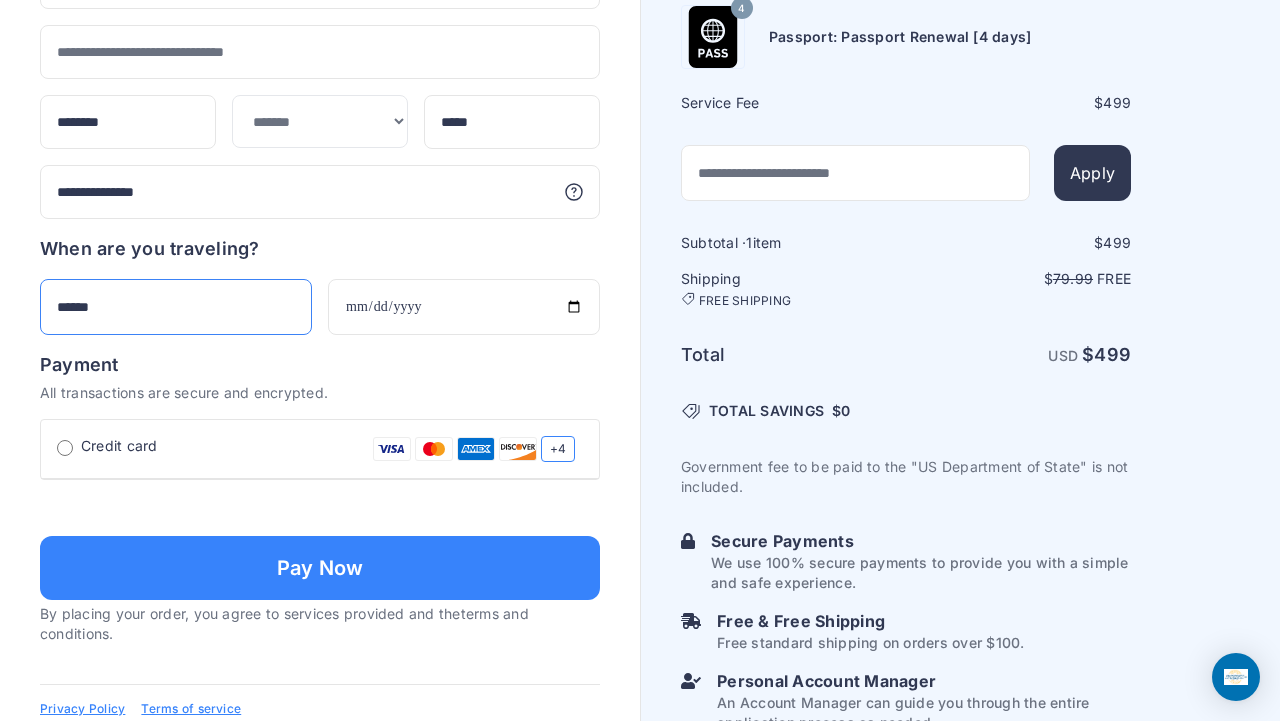 type on "******" 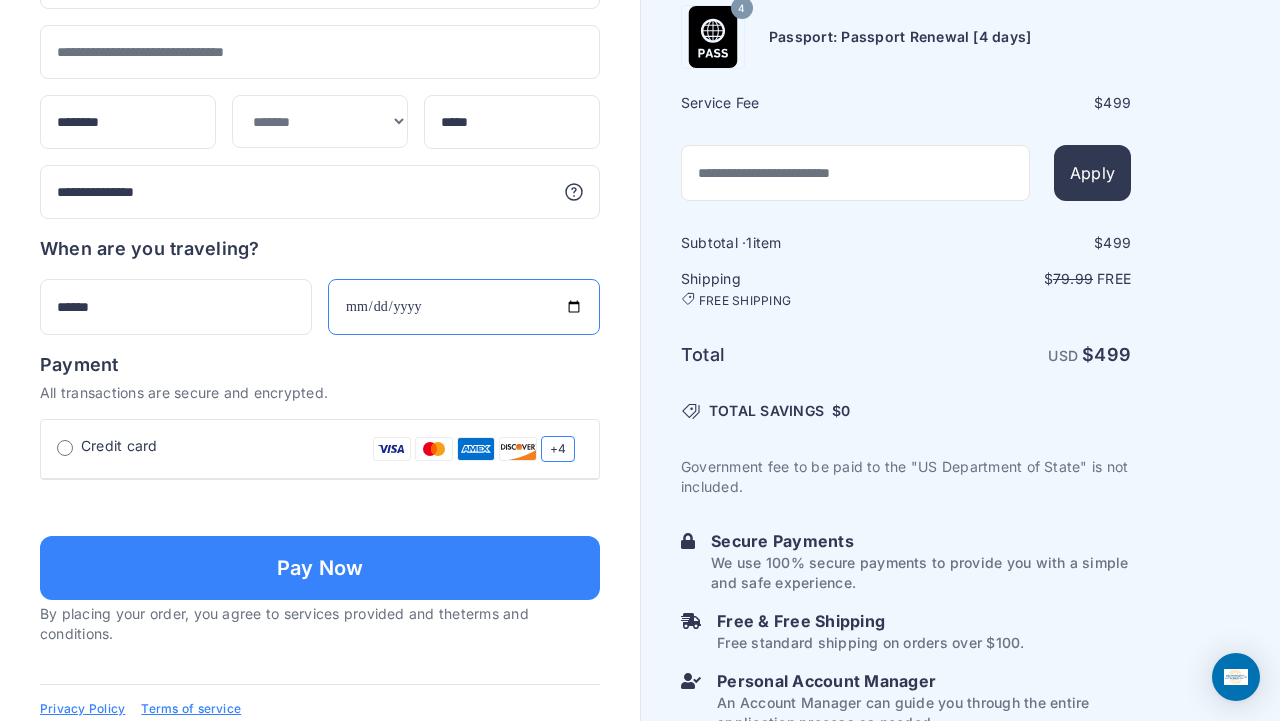 click at bounding box center [464, 307] 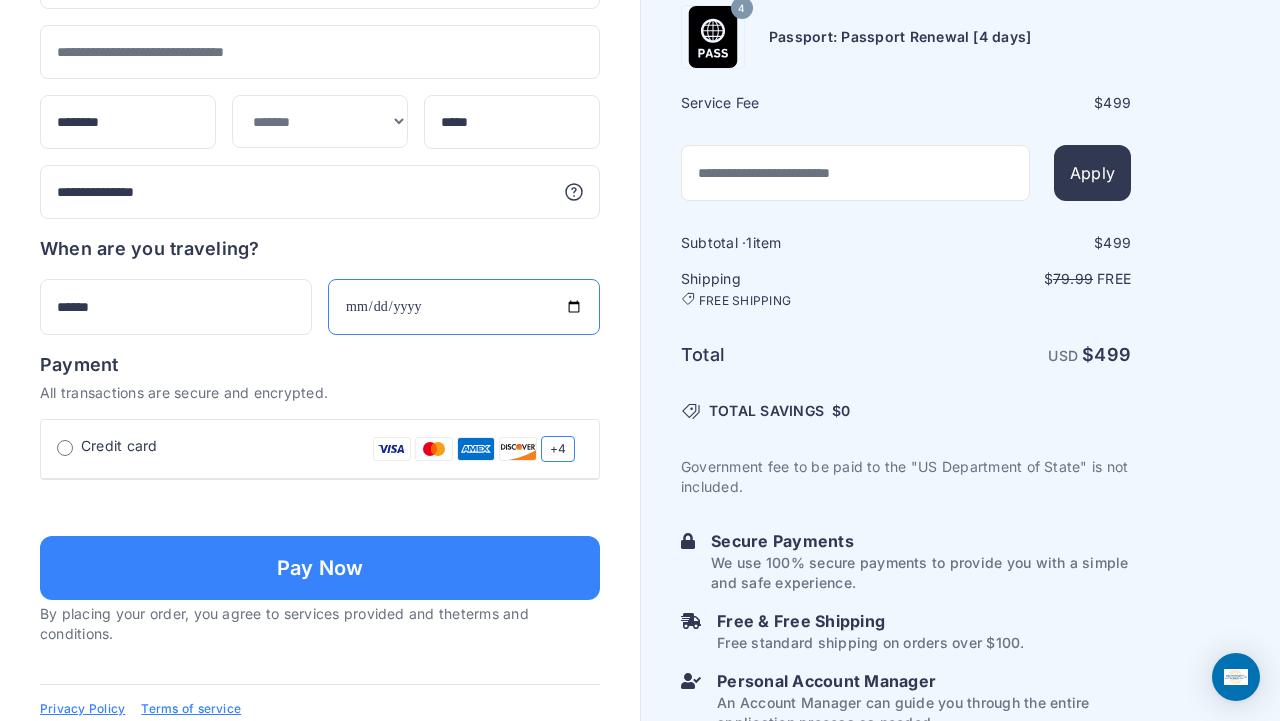 type on "**********" 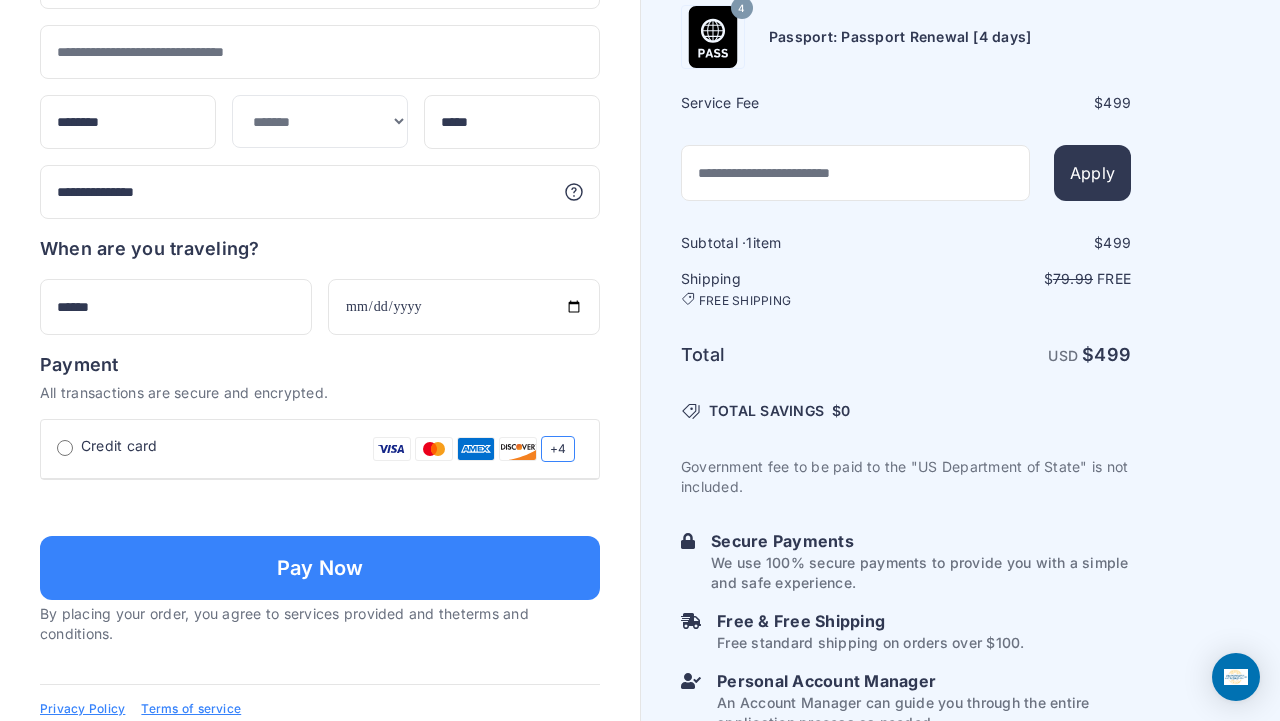 click at bounding box center [320, 506] 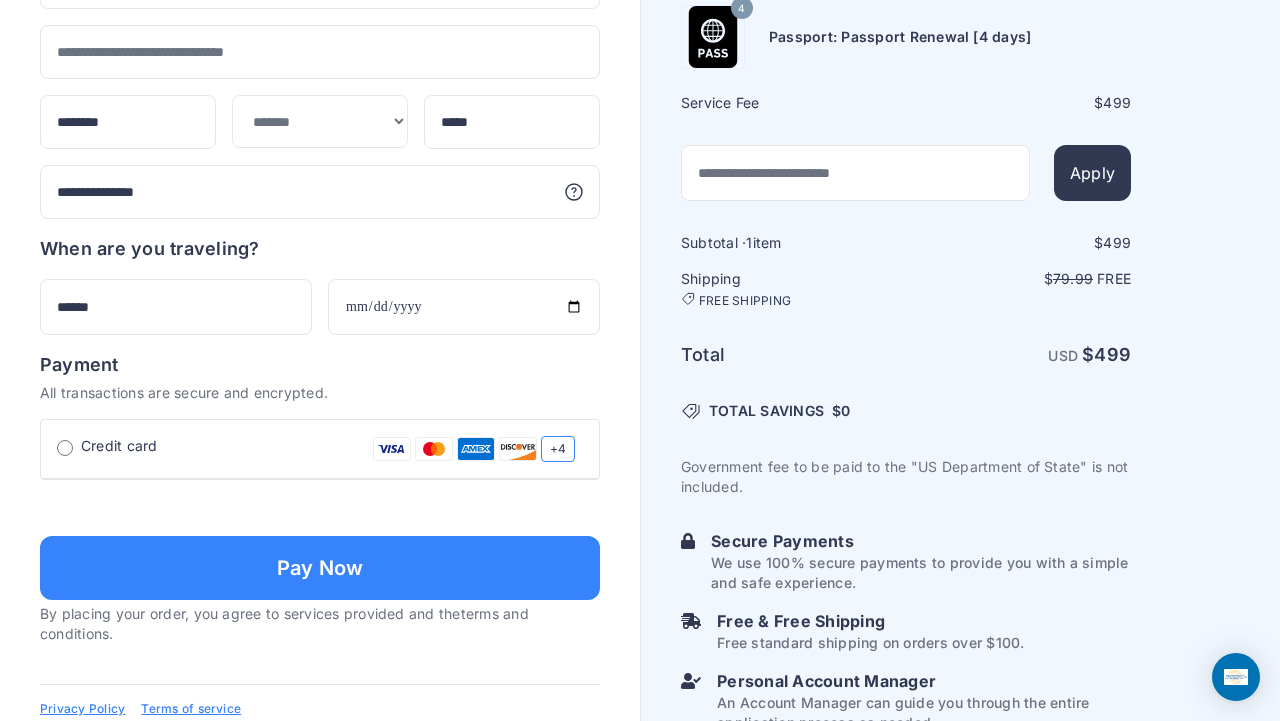 type on "**********" 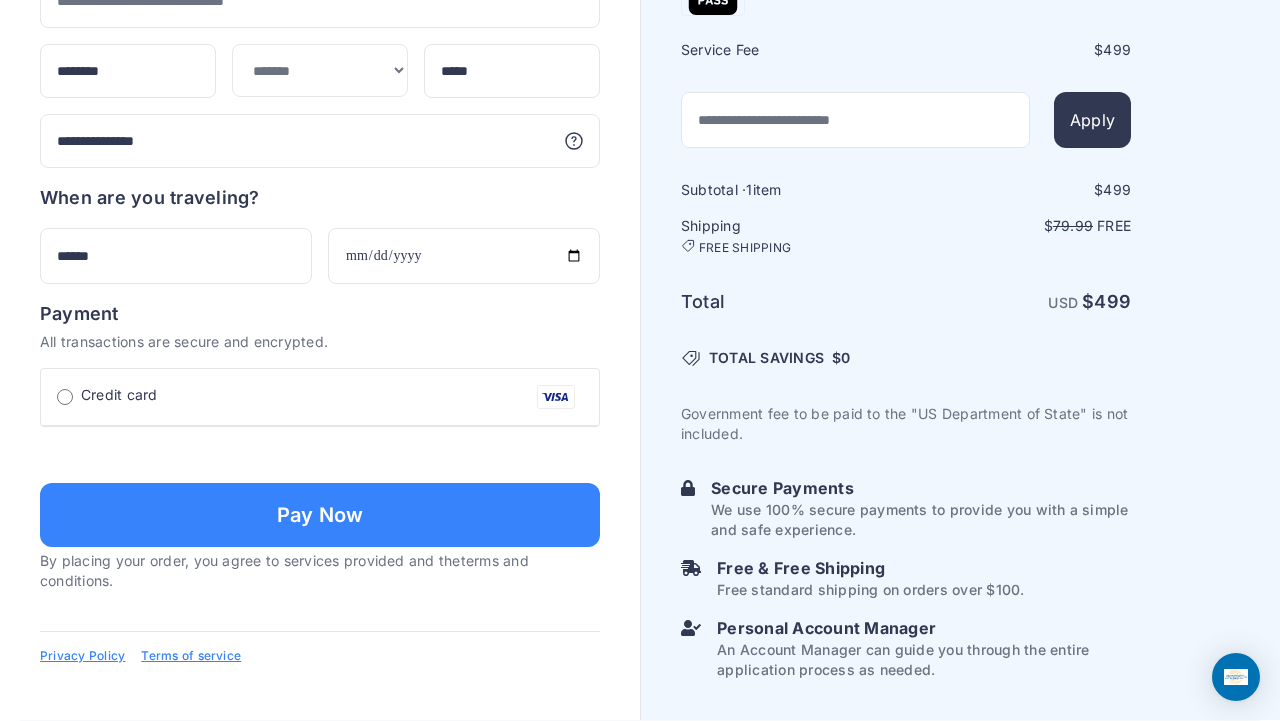 scroll, scrollTop: 1482, scrollLeft: 0, axis: vertical 